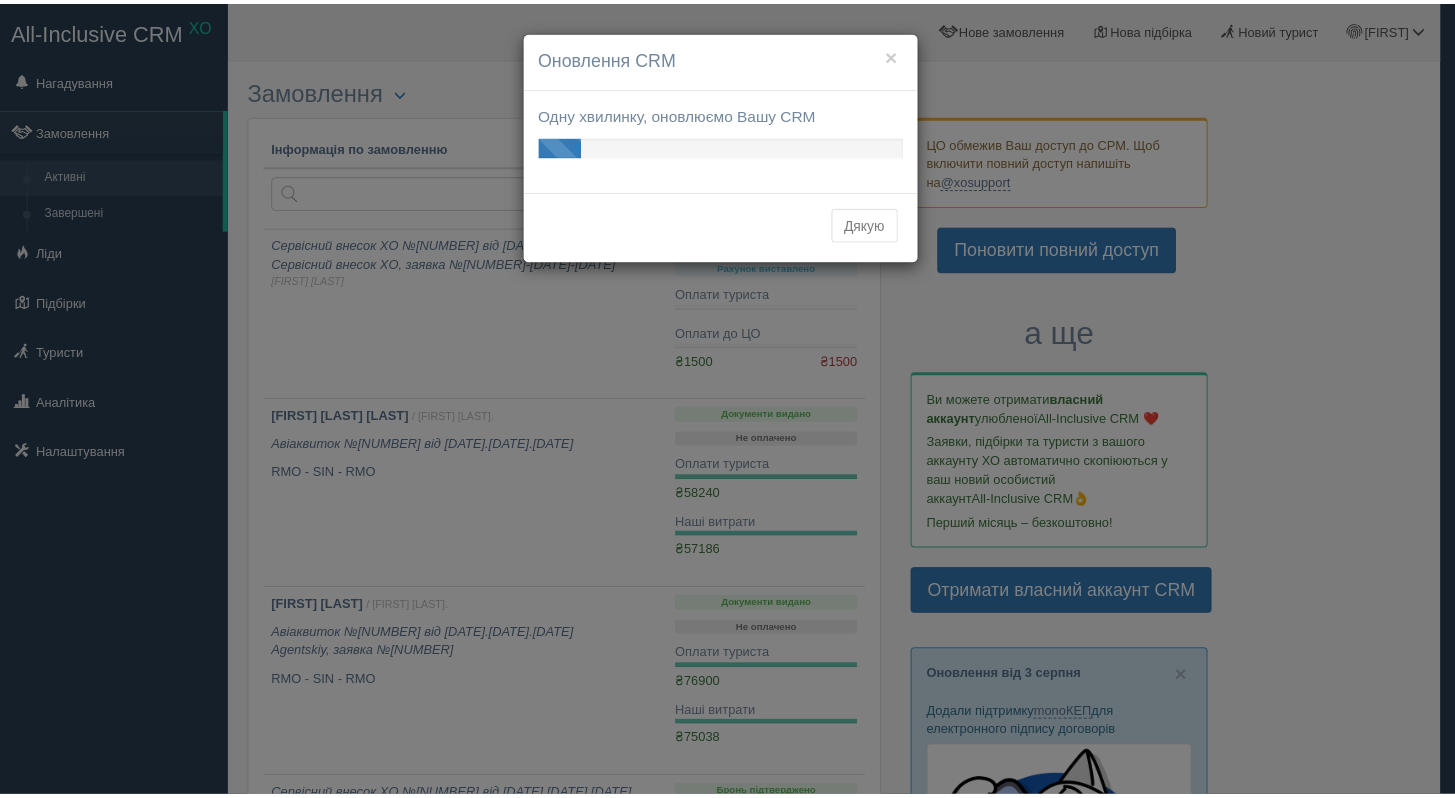 scroll, scrollTop: 0, scrollLeft: 0, axis: both 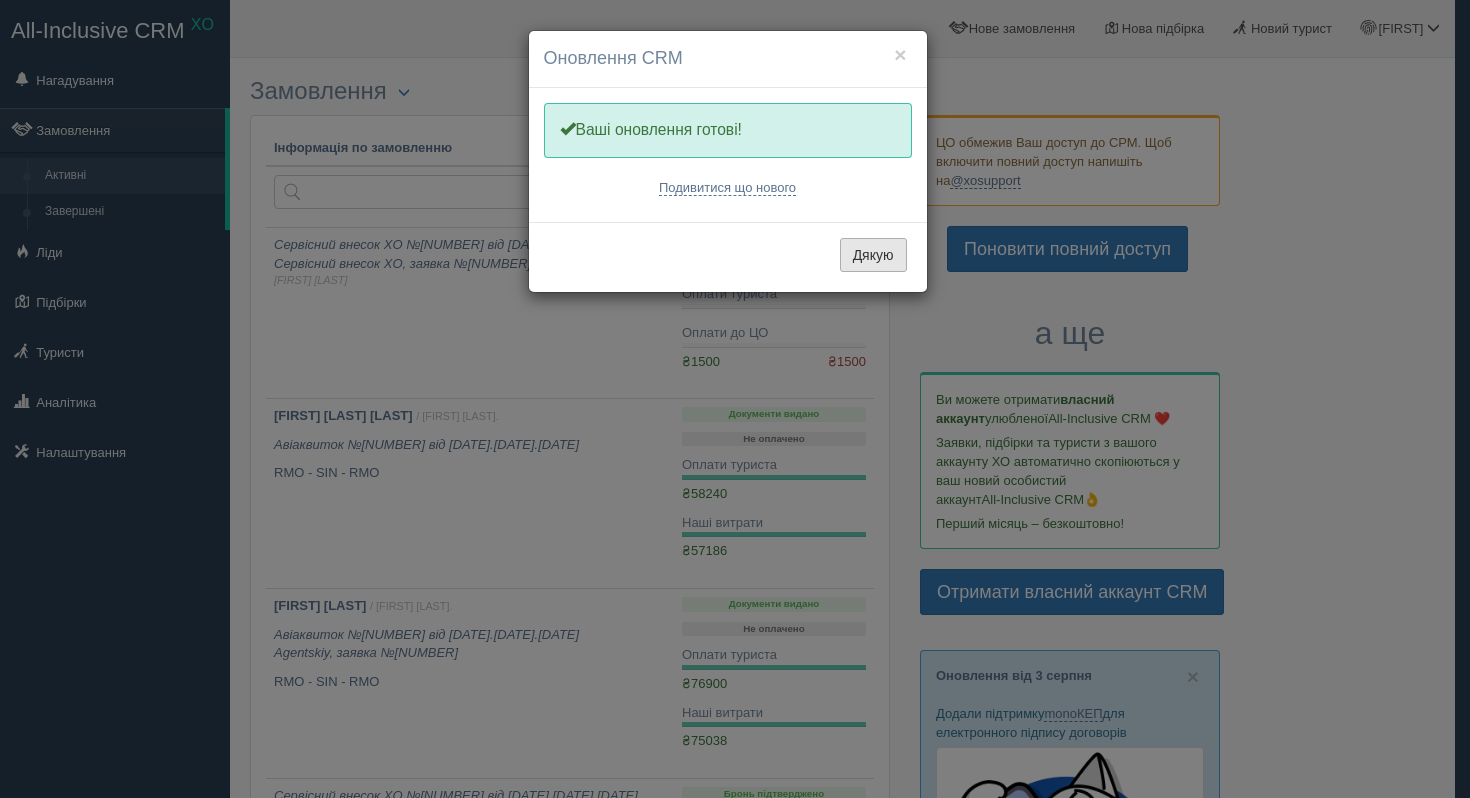 click on "Дякую" at bounding box center [873, 255] 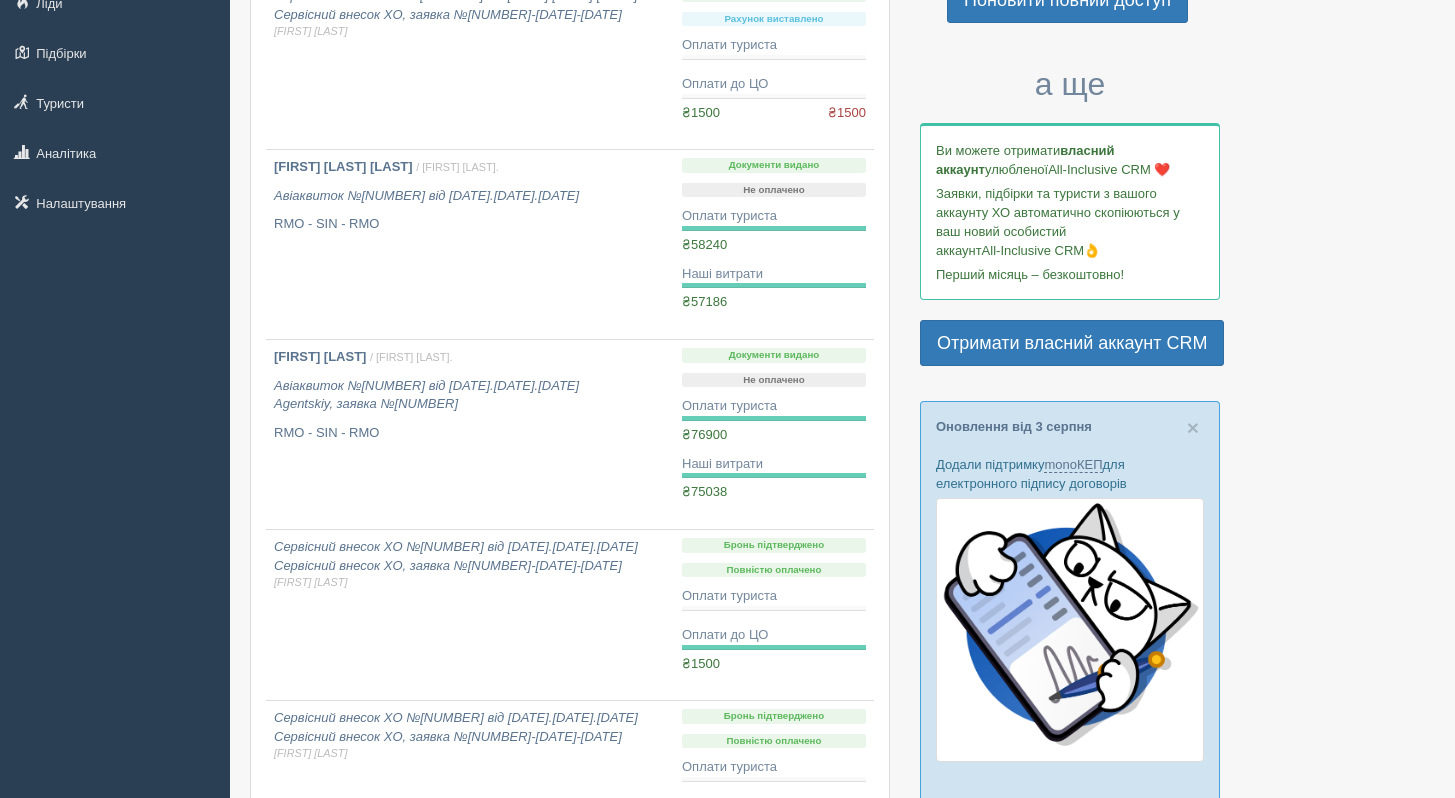 scroll, scrollTop: 0, scrollLeft: 0, axis: both 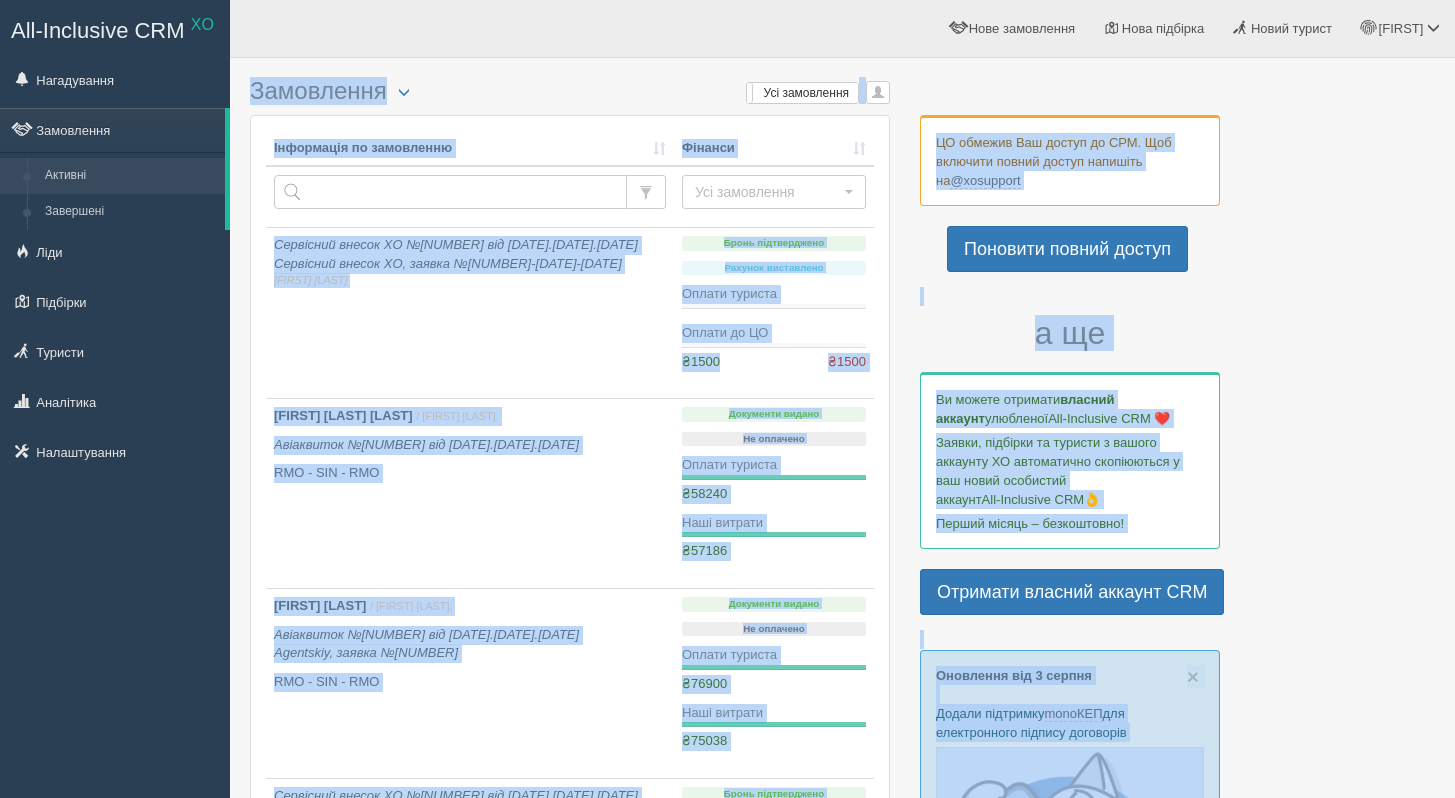 drag, startPoint x: 1469, startPoint y: 175, endPoint x: 1469, endPoint y: -11, distance: 186 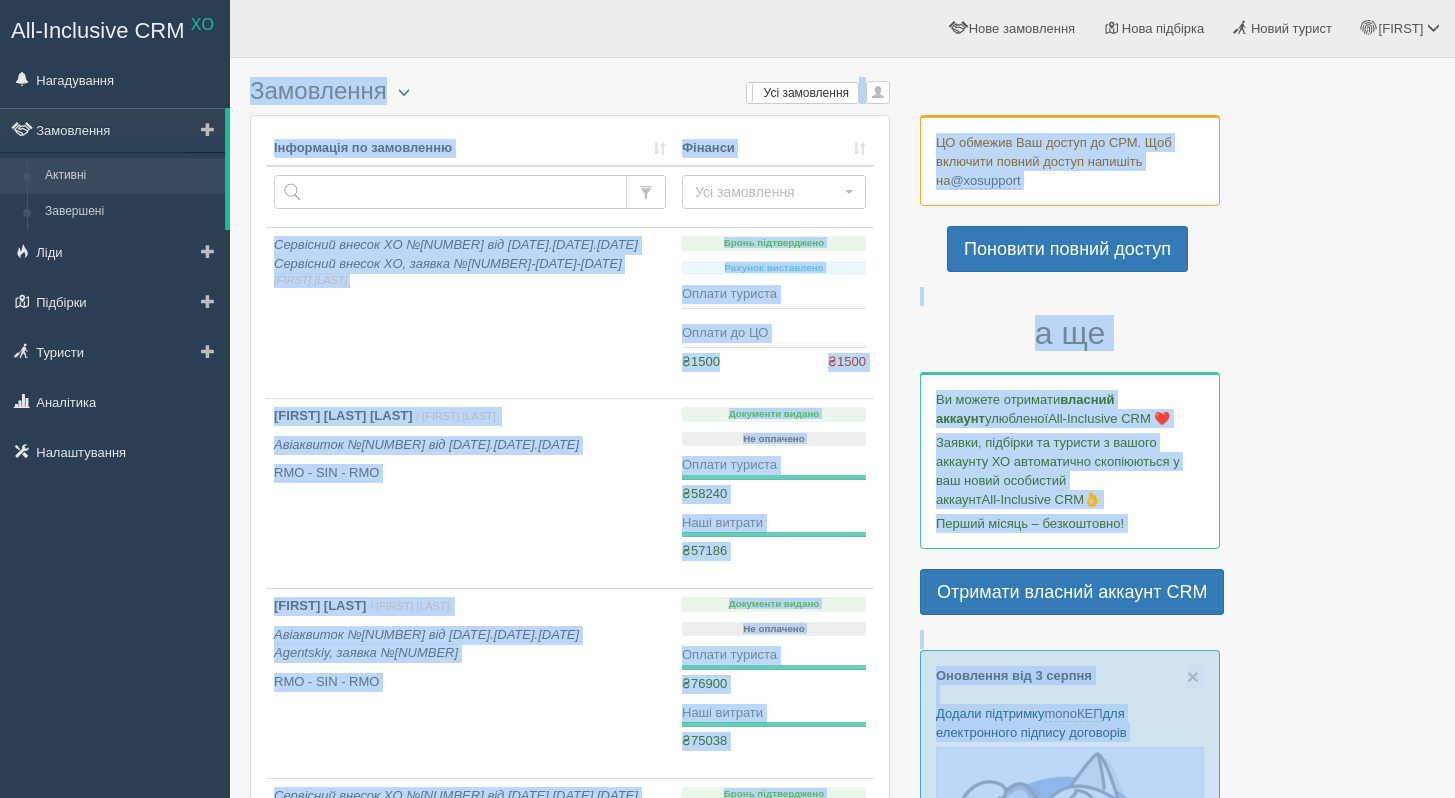 click at bounding box center (208, 129) 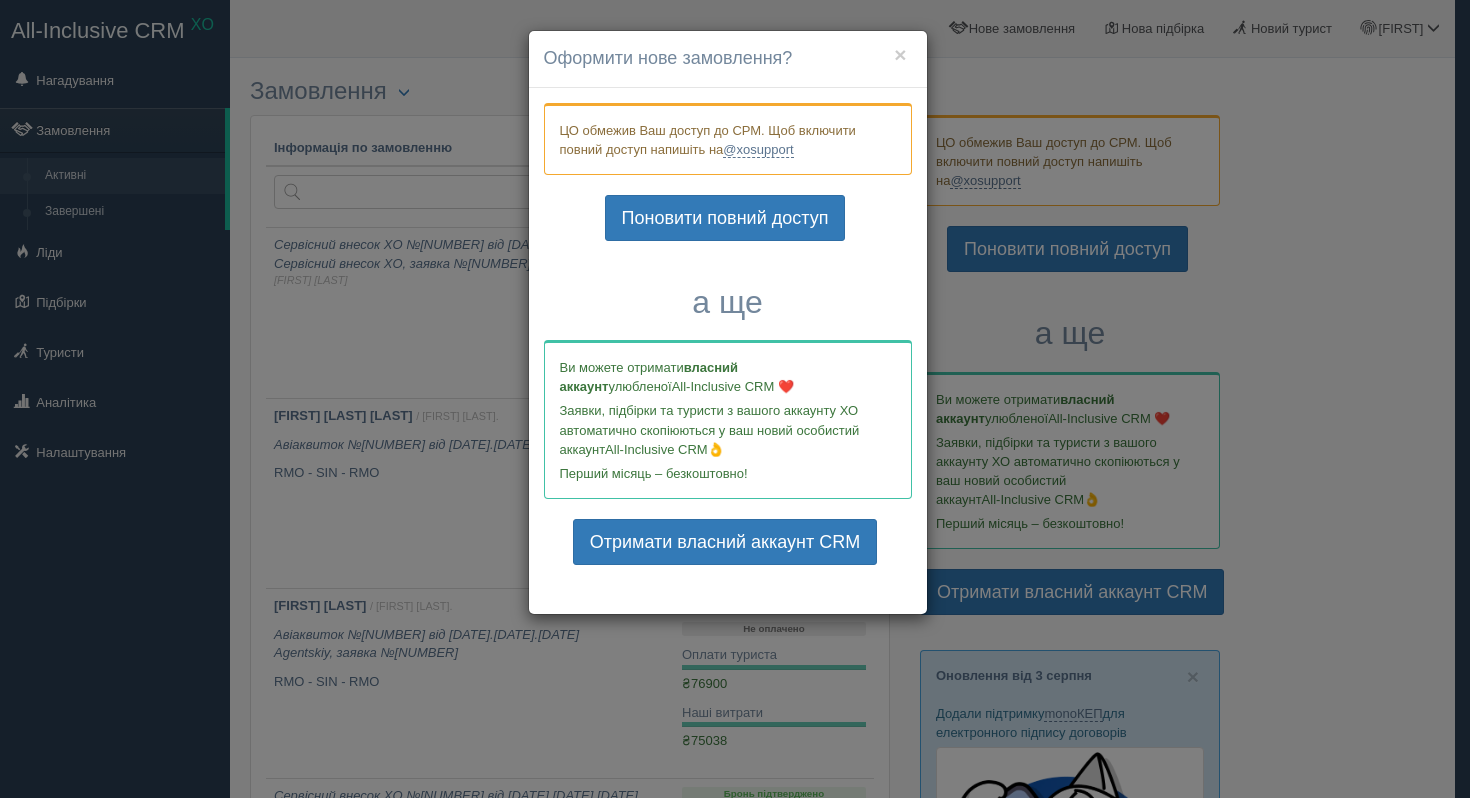 click on "ЦО обмежив Ваш доступ до СРМ.
Щоб включити повний доступ напишіть на  @xosupport
Поновити повний доступ
а ще
Ви можете отримати  власний аккаунт  улюбленої  All-Inclusive CRM ❤️
Заявки, підбірки та туристи з вашого аккаунту ХО автоматично скопіюються у ваш новий особистий аккаунт  All-Inclusive CRM👌
Перший місяць – безкоштовно!
Отримати власний аккаунт CRM" at bounding box center (728, 351) 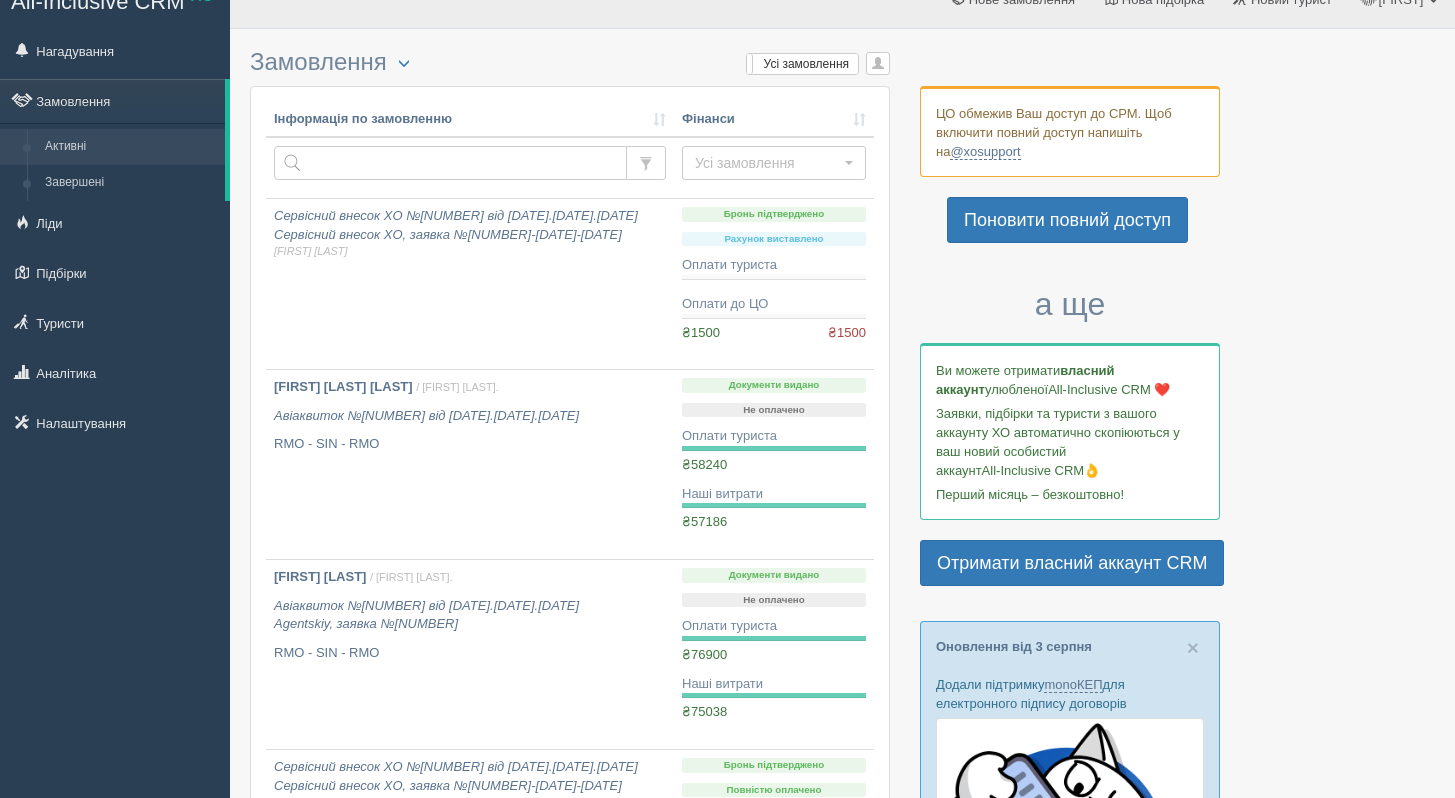 scroll, scrollTop: 0, scrollLeft: 0, axis: both 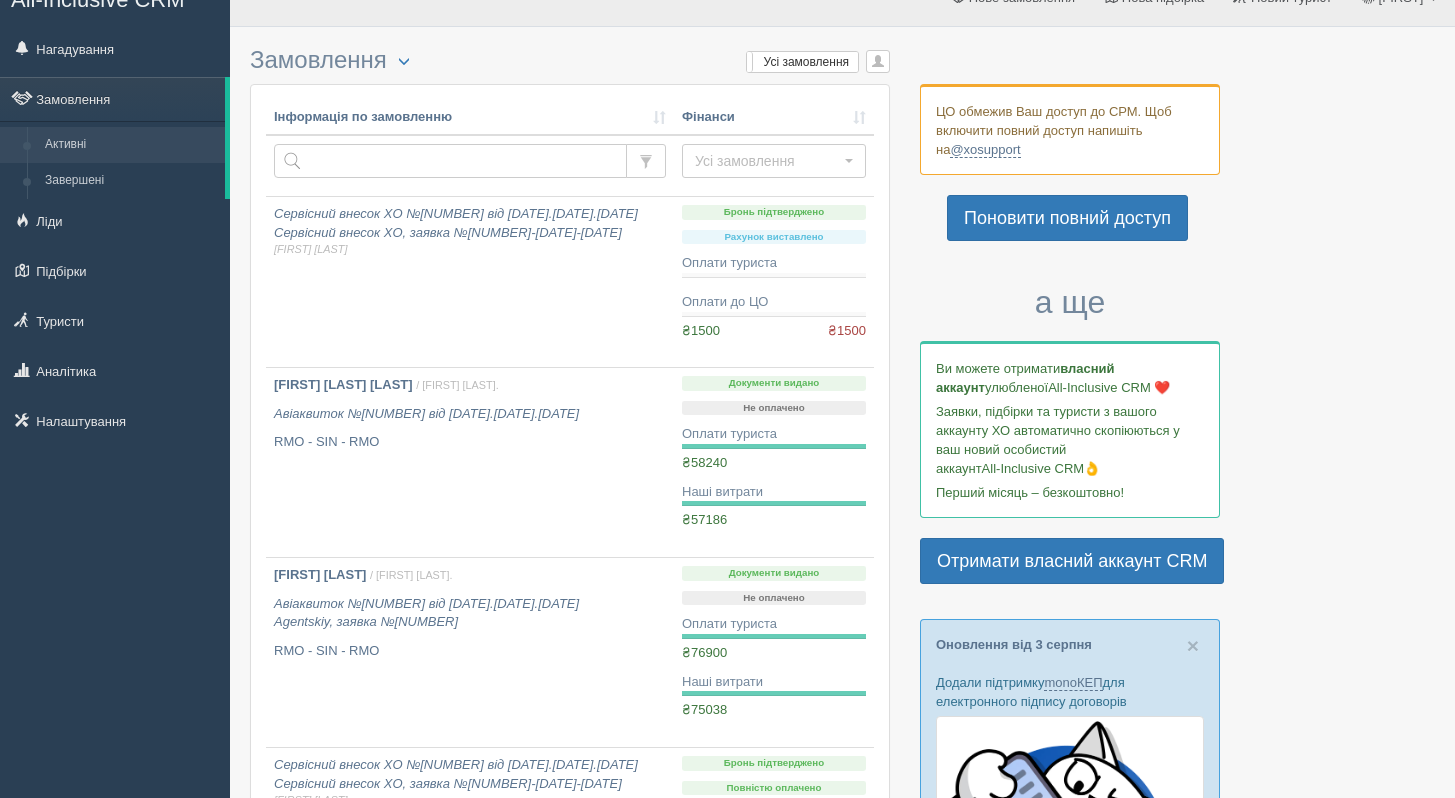 drag, startPoint x: 1469, startPoint y: 78, endPoint x: 1449, endPoint y: 130, distance: 55.713554 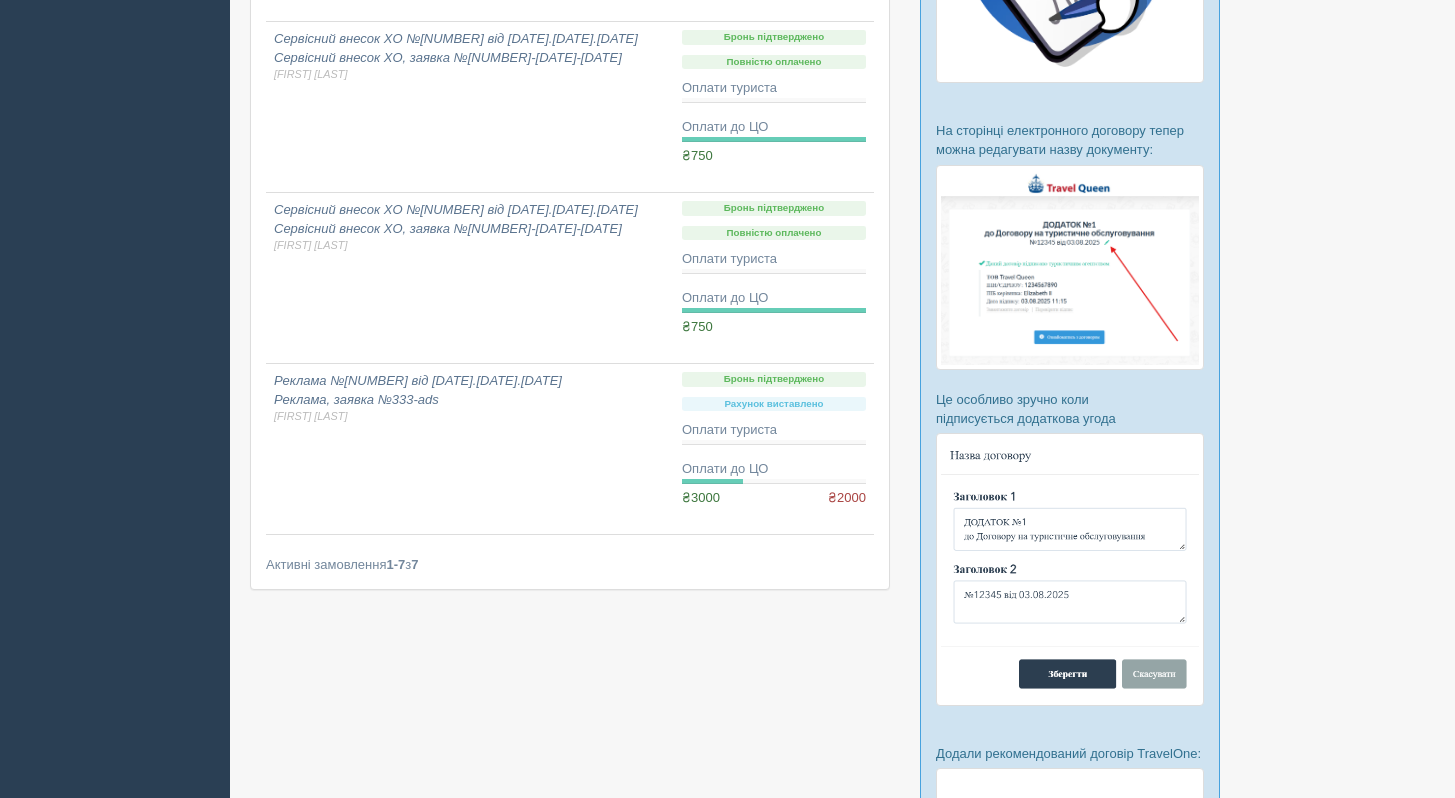 scroll, scrollTop: 0, scrollLeft: 0, axis: both 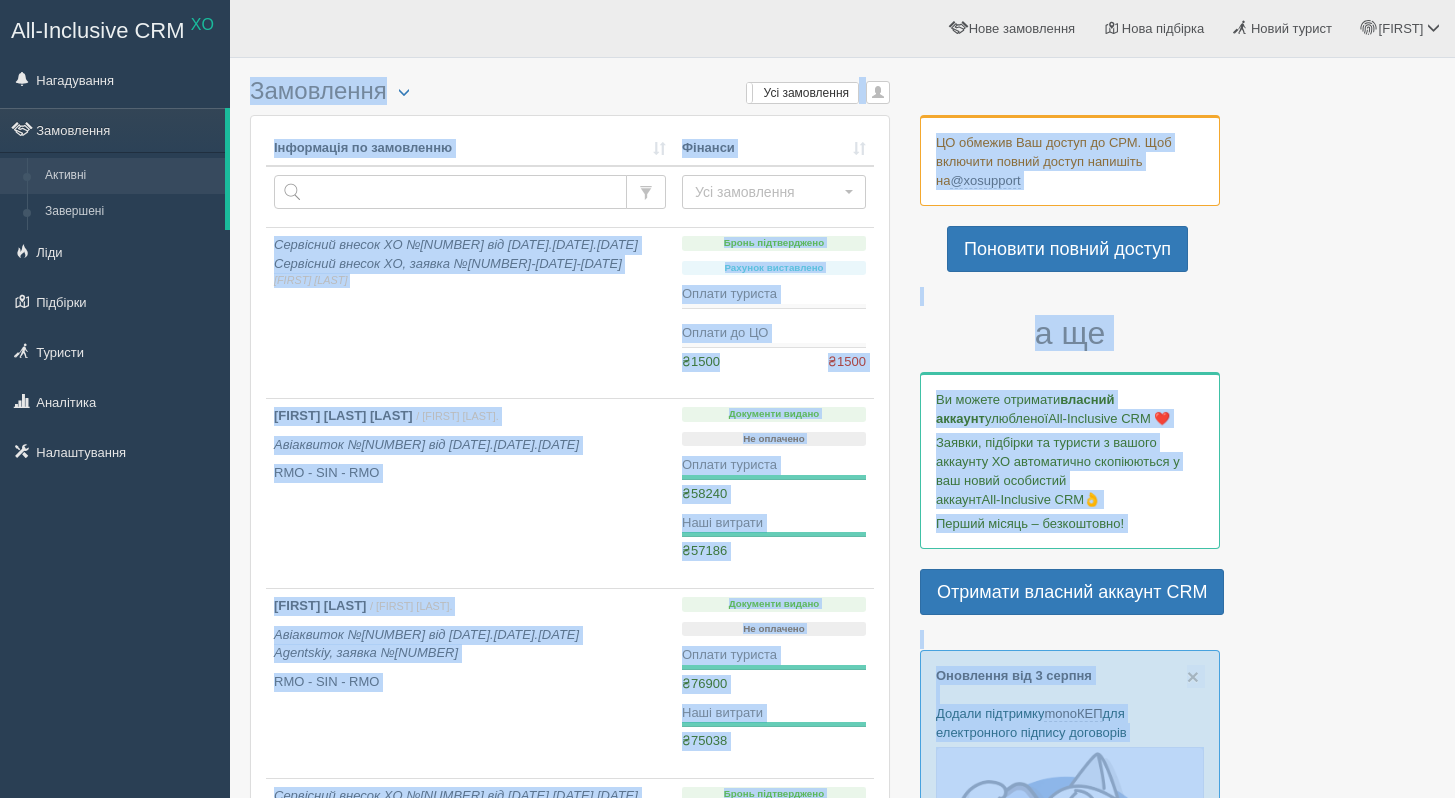 drag, startPoint x: 1469, startPoint y: 300, endPoint x: 1469, endPoint y: -15, distance: 315 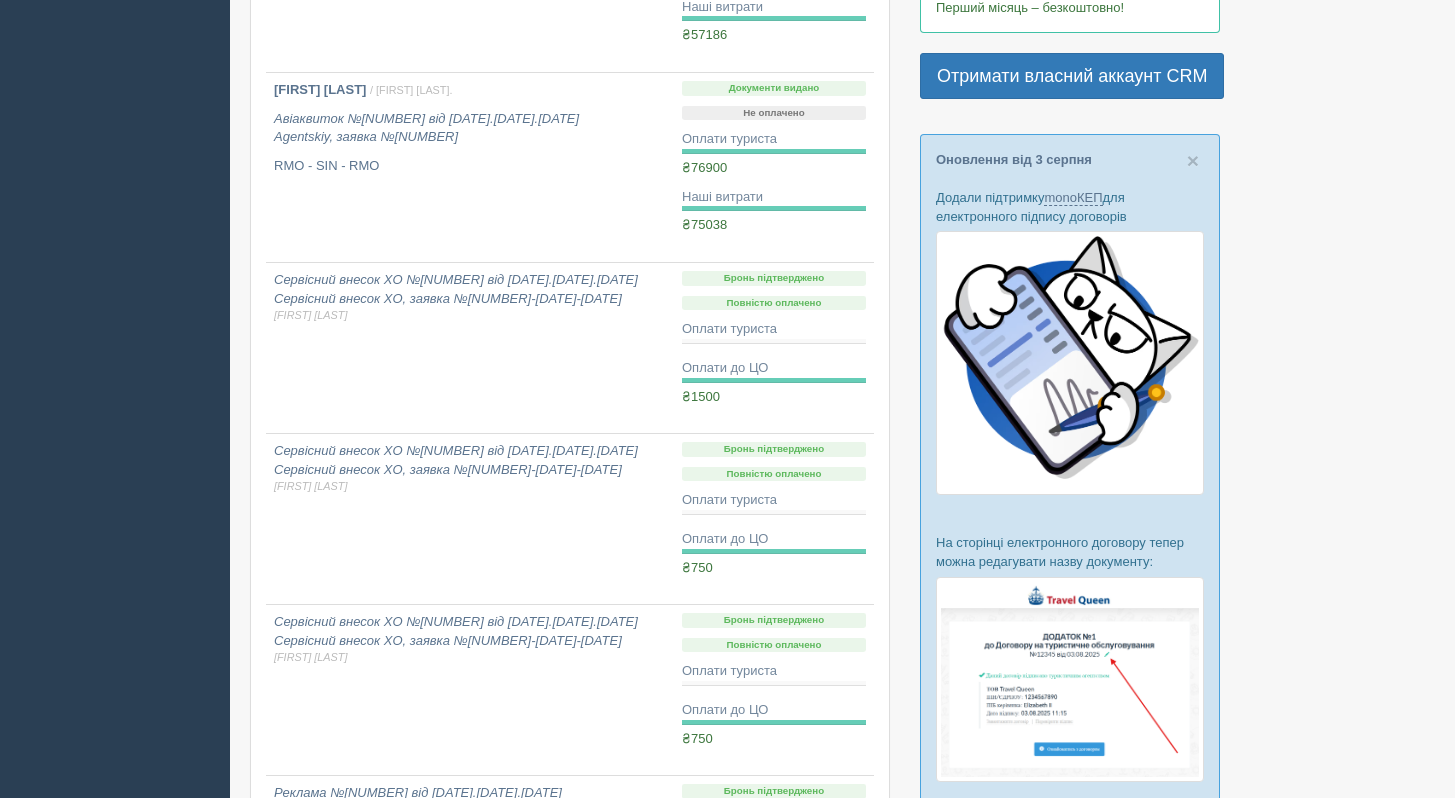 scroll, scrollTop: 514, scrollLeft: 0, axis: vertical 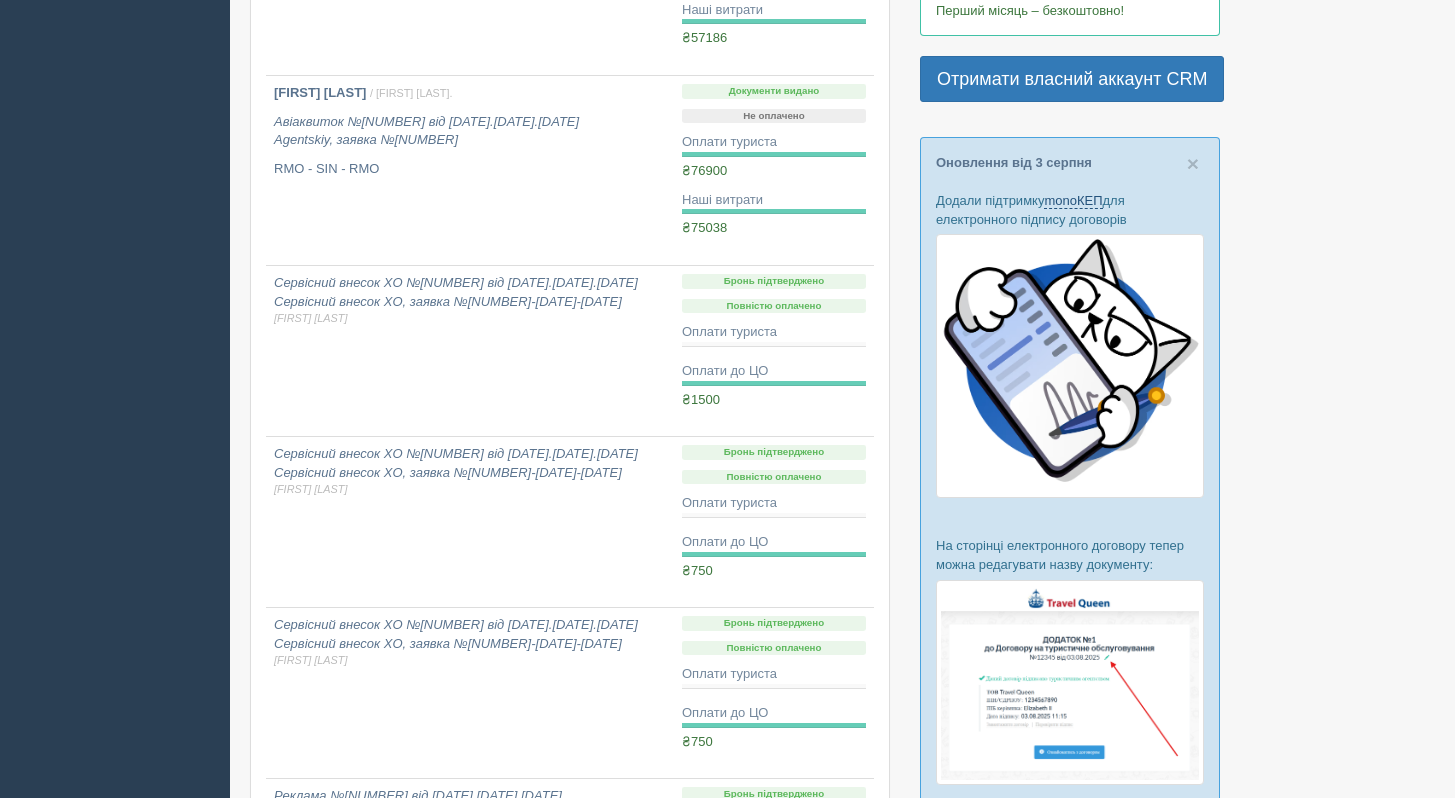 click on "monoКЕП" at bounding box center (1073, 201) 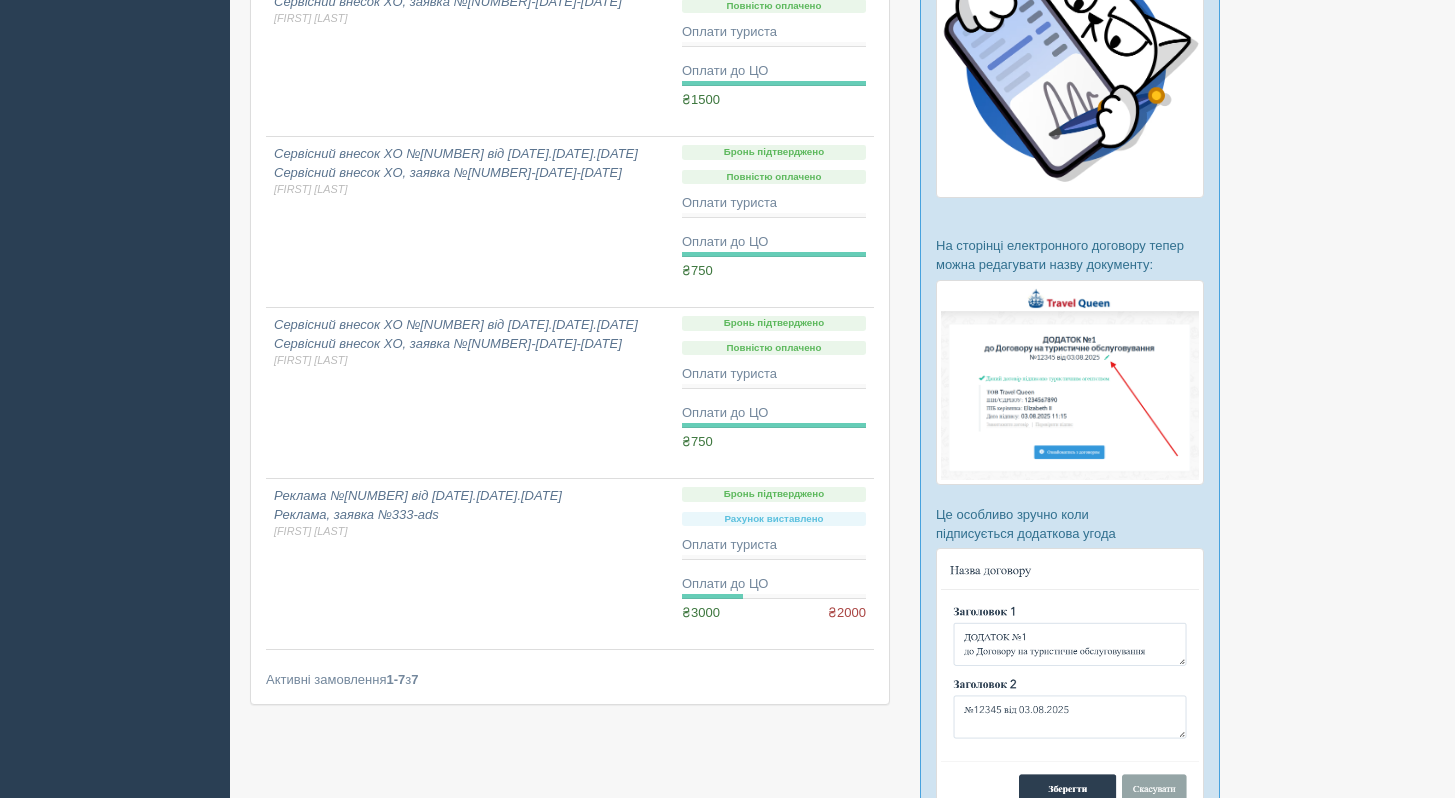 scroll, scrollTop: 756, scrollLeft: 0, axis: vertical 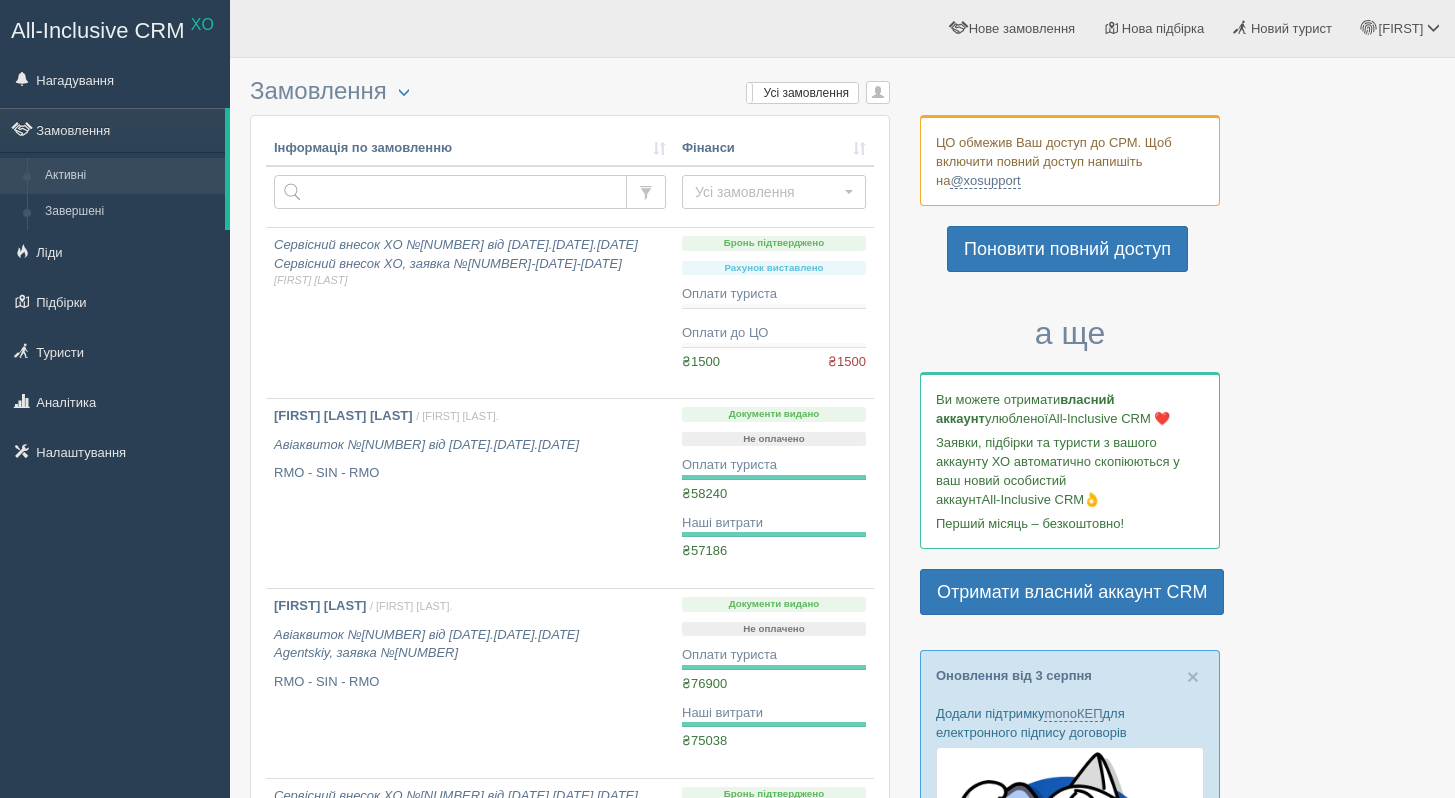click at bounding box center [842, 1020] 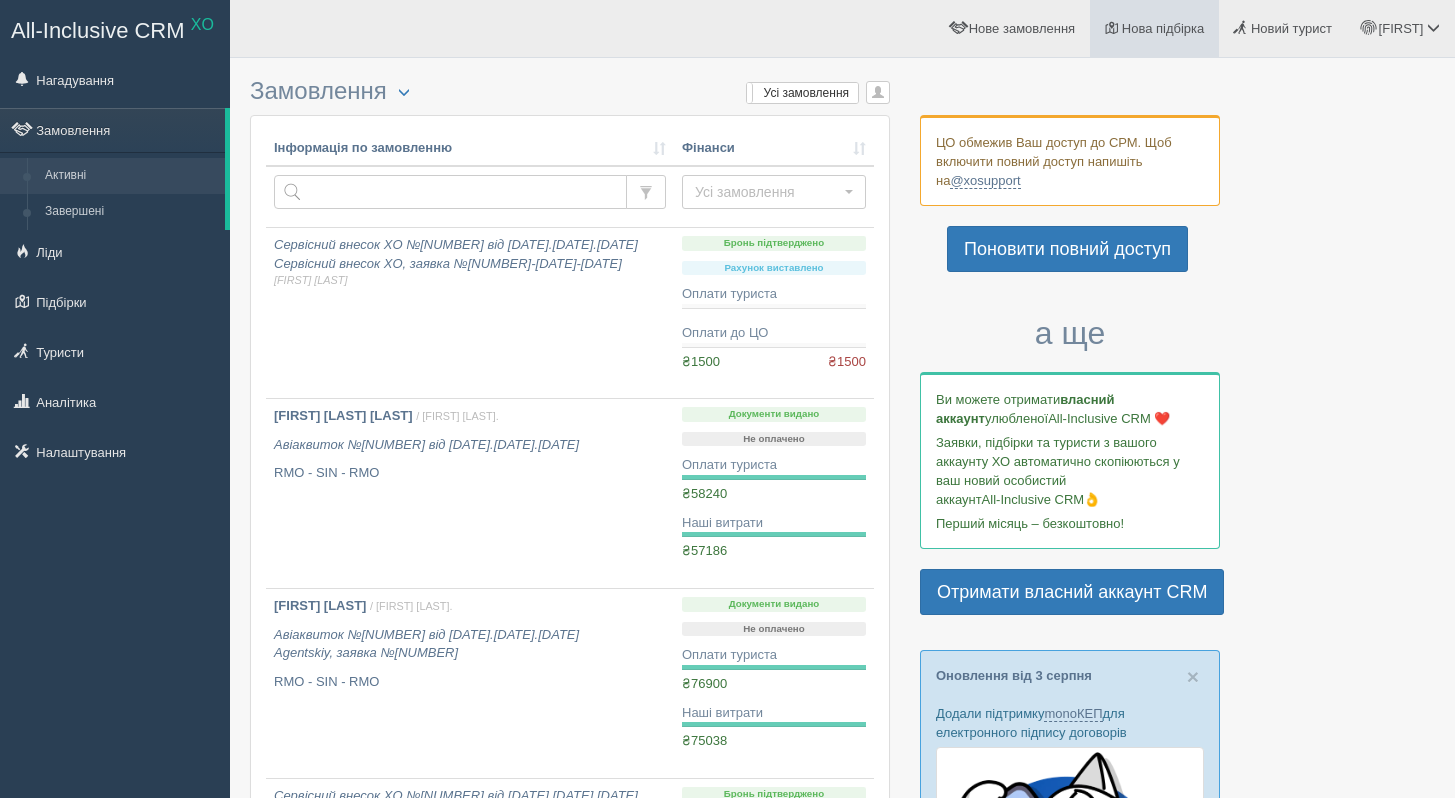 click on "Нова підбірка" at bounding box center (1154, 28) 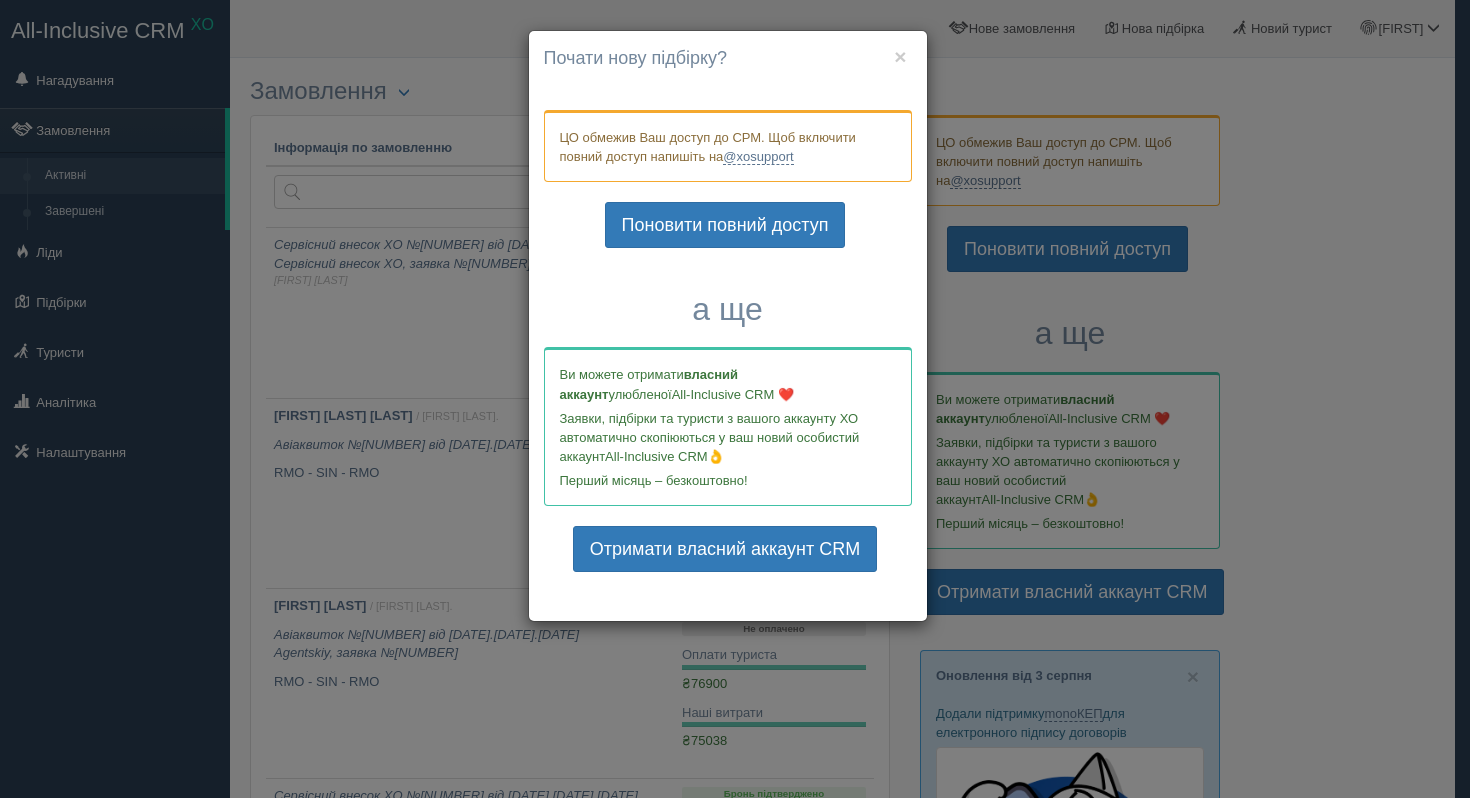 click on "Почати нову підбірку?" at bounding box center [728, 59] 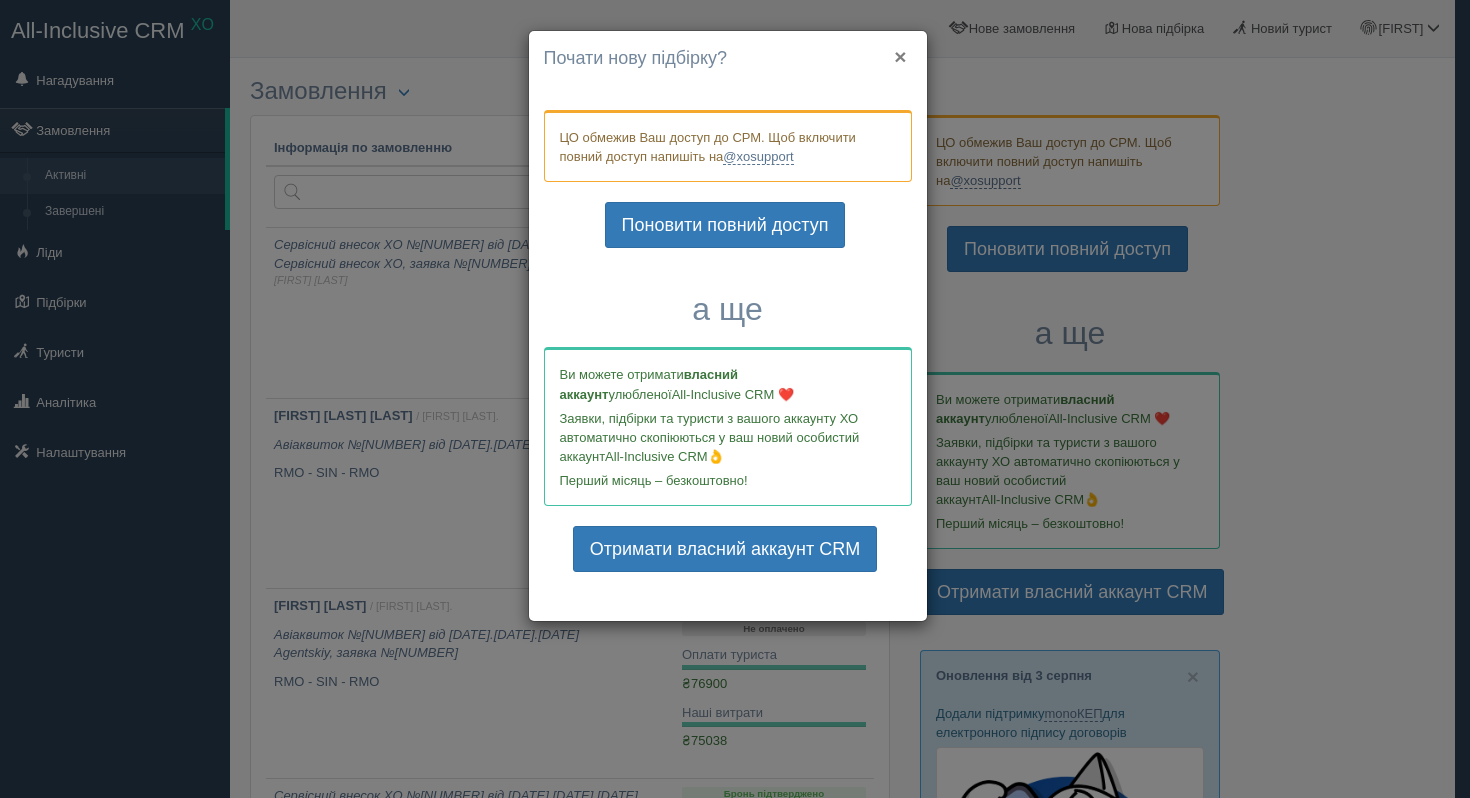 click on "×" at bounding box center (900, 56) 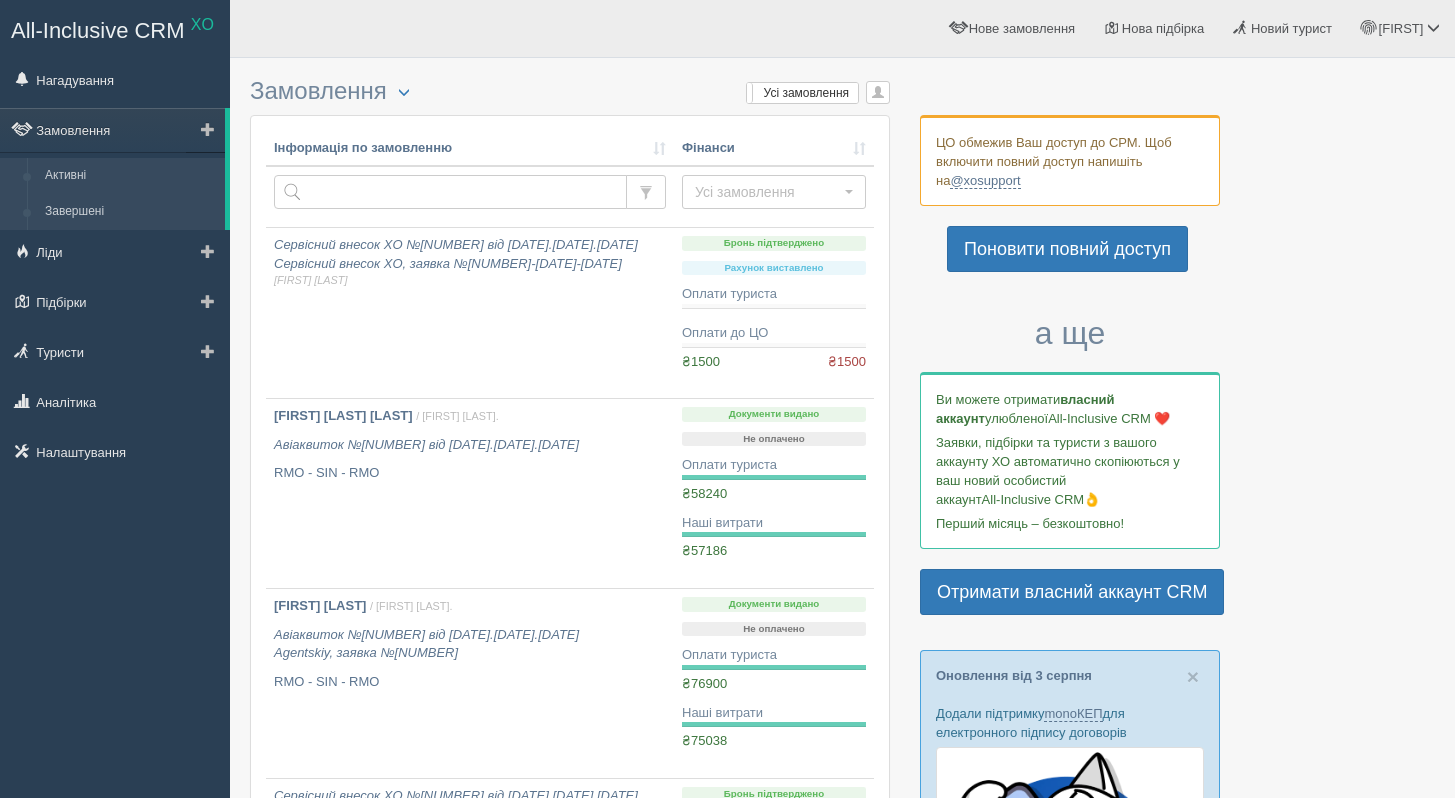 click on "Завершені" at bounding box center (130, 212) 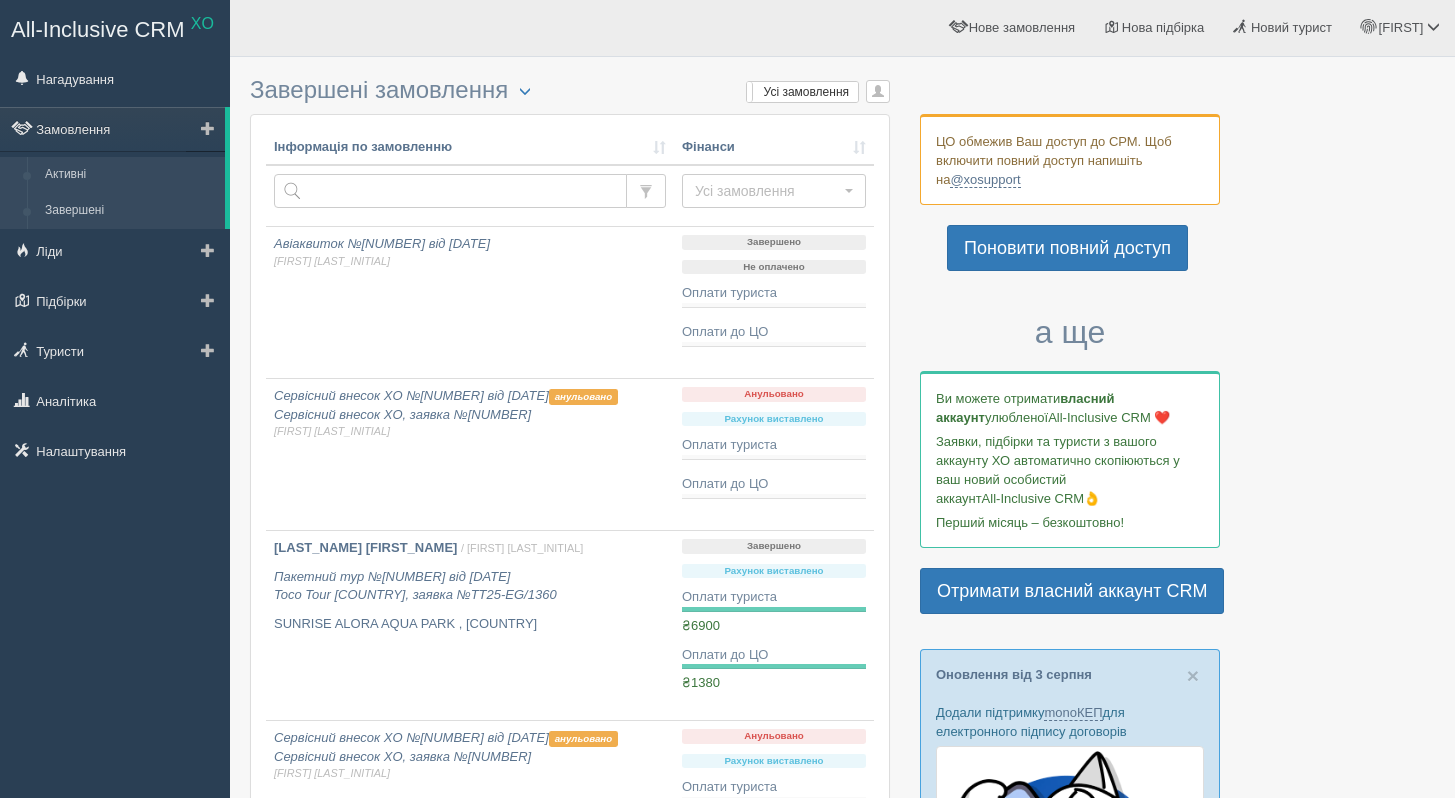 scroll, scrollTop: 0, scrollLeft: 0, axis: both 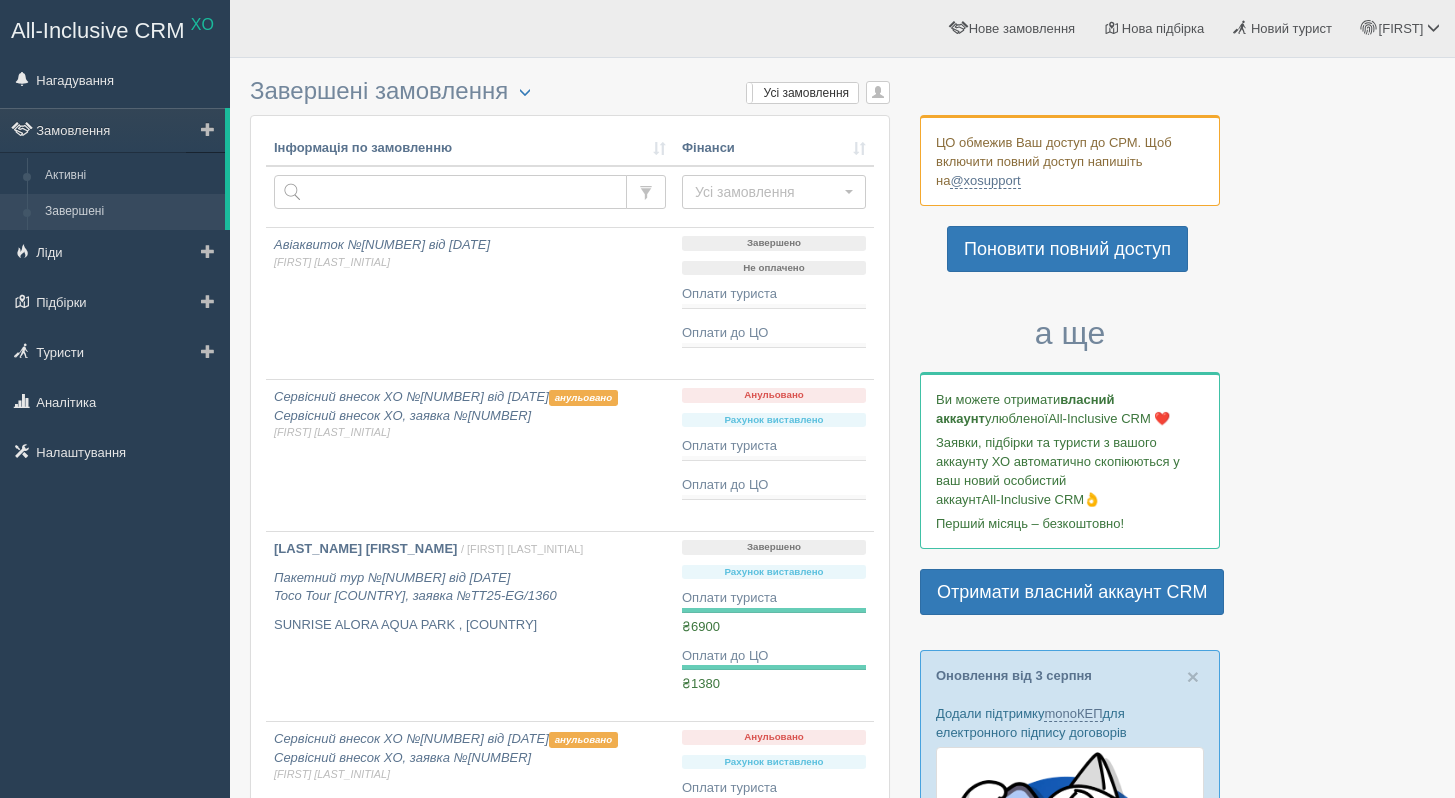 click on "Завершені" at bounding box center [130, 212] 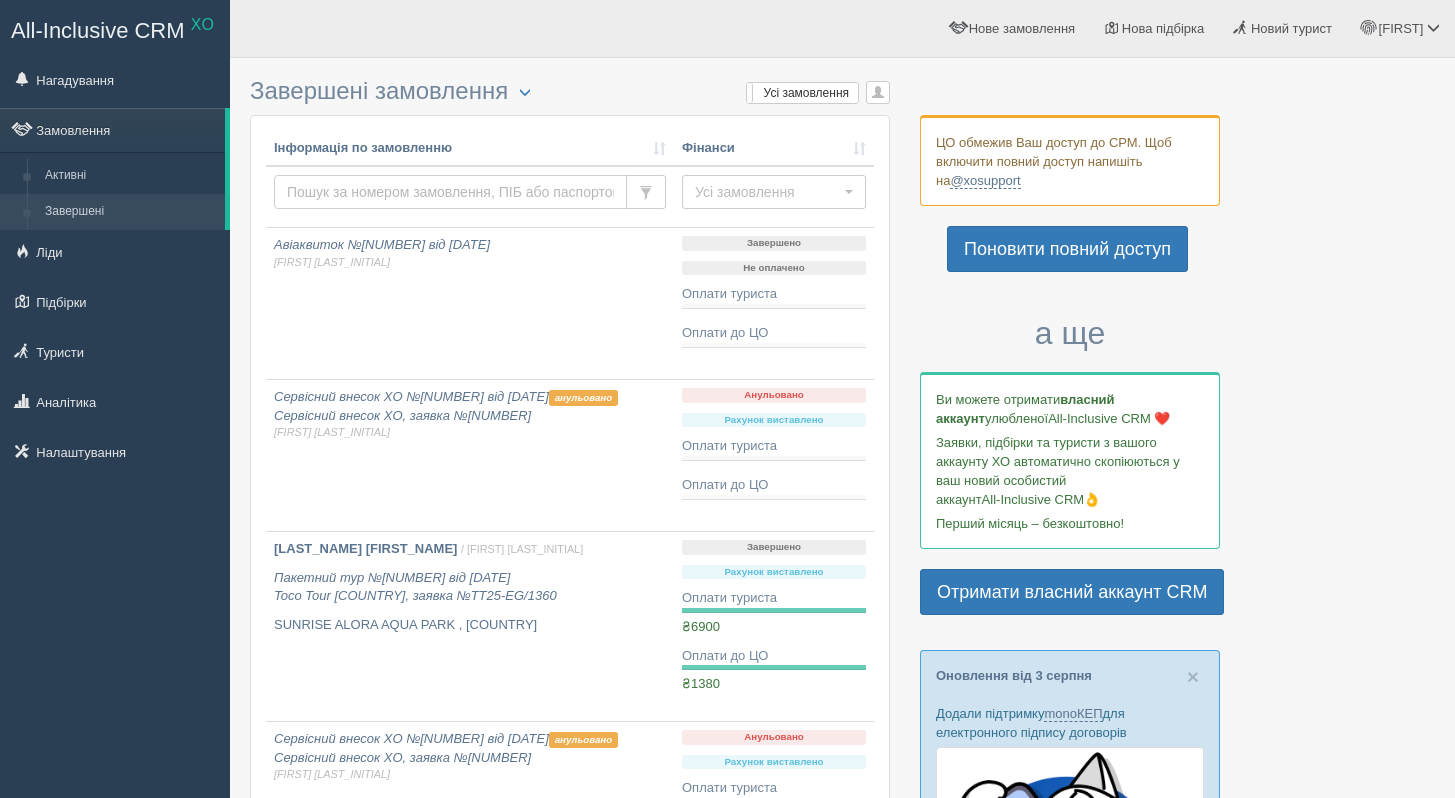 click at bounding box center (450, 192) 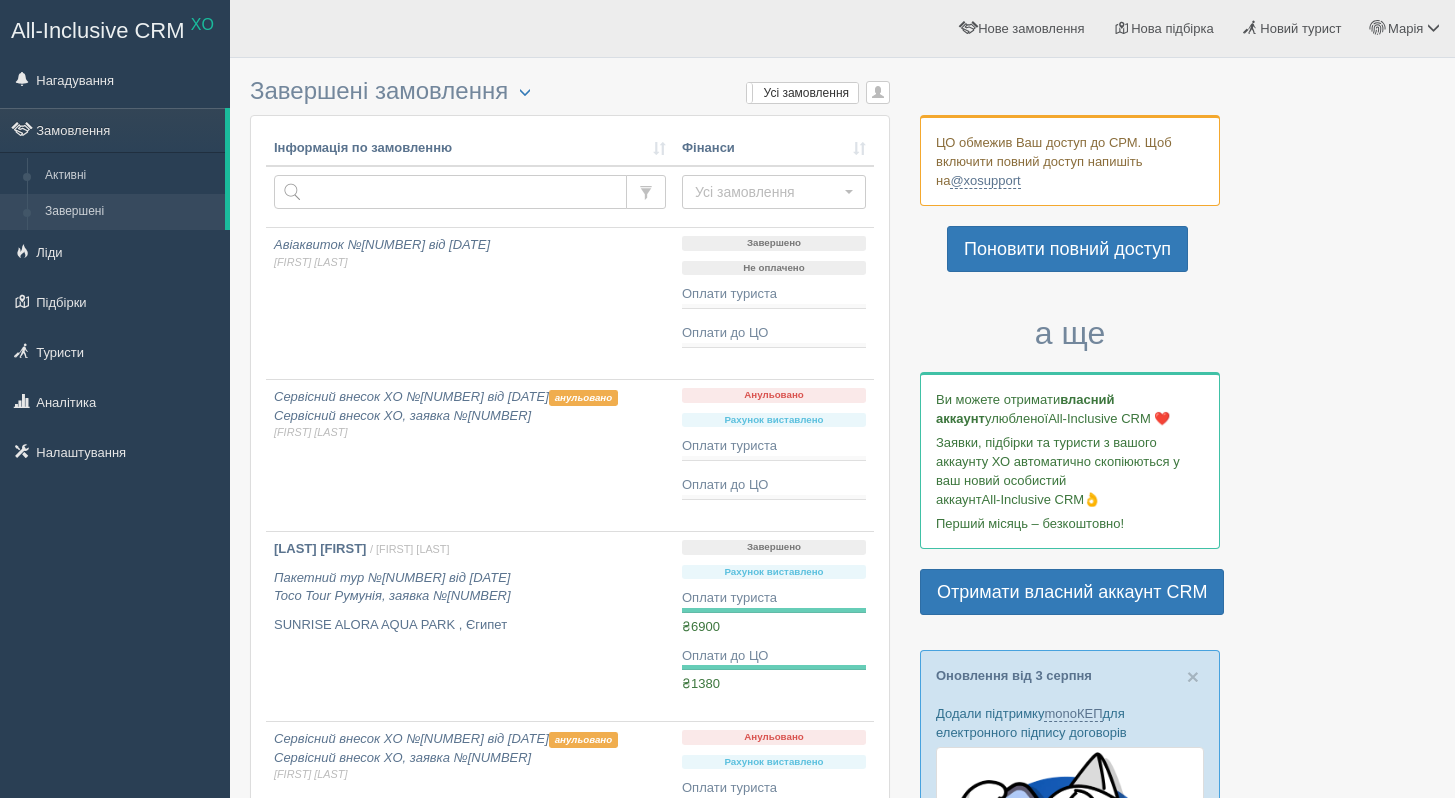 scroll, scrollTop: 0, scrollLeft: 0, axis: both 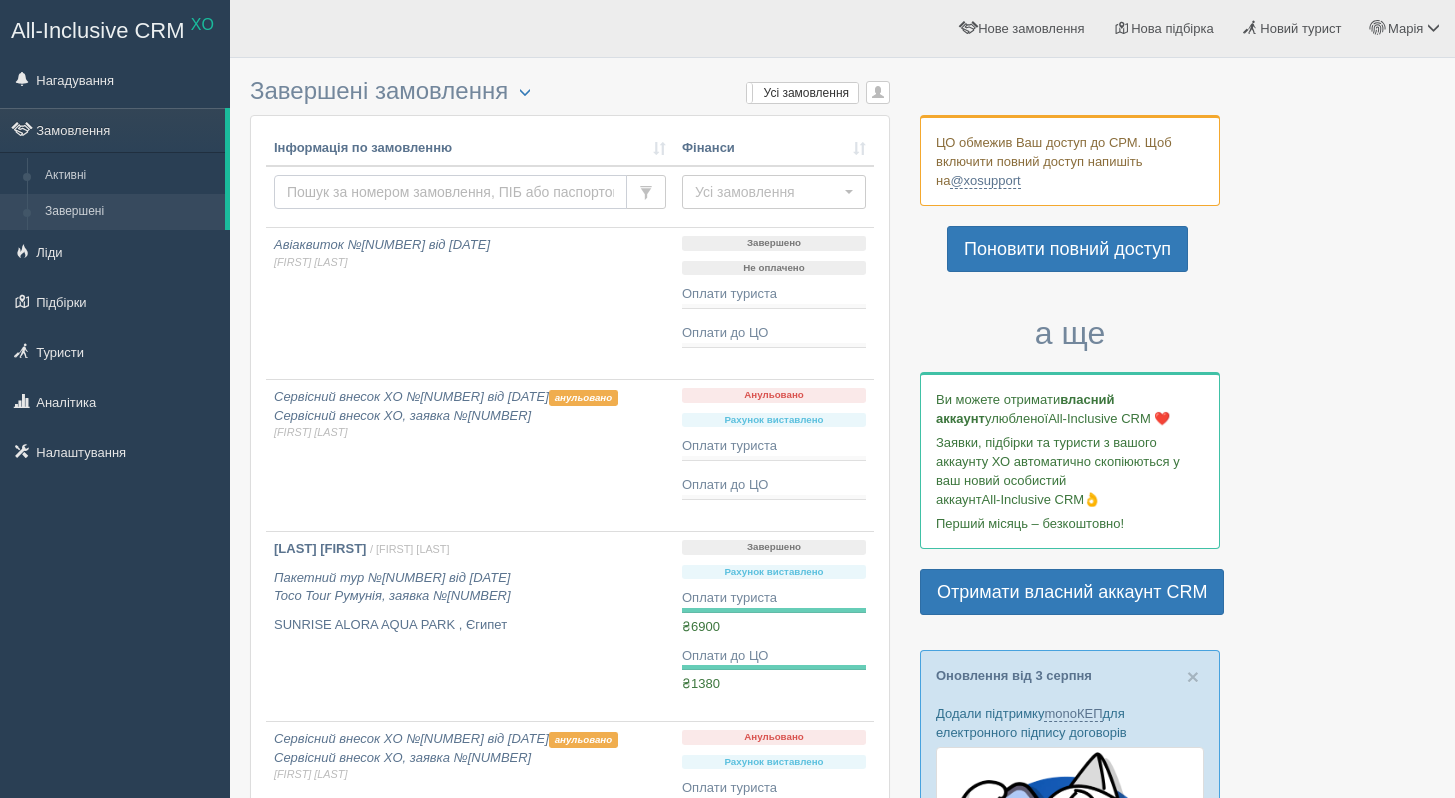 click at bounding box center [450, 192] 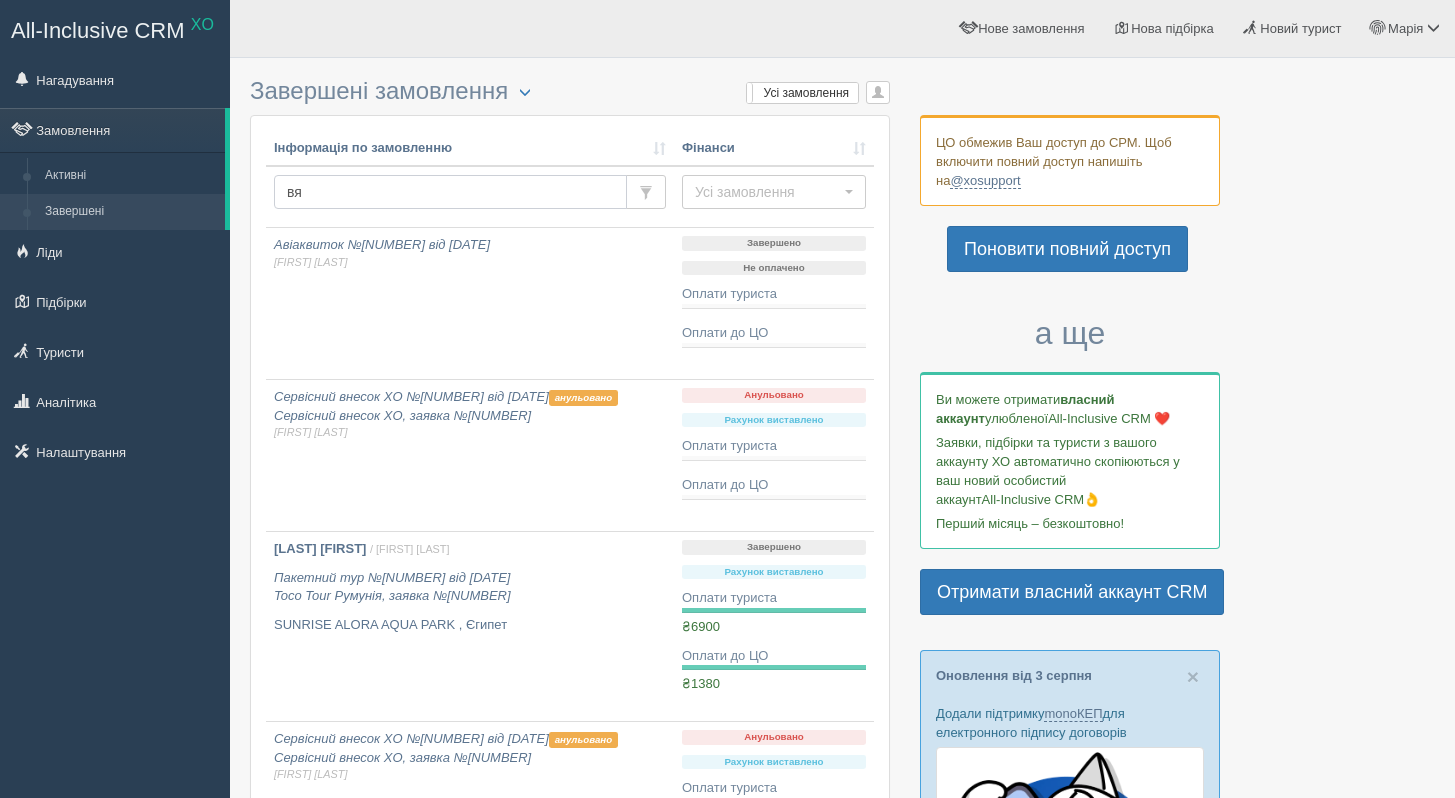 type on "в" 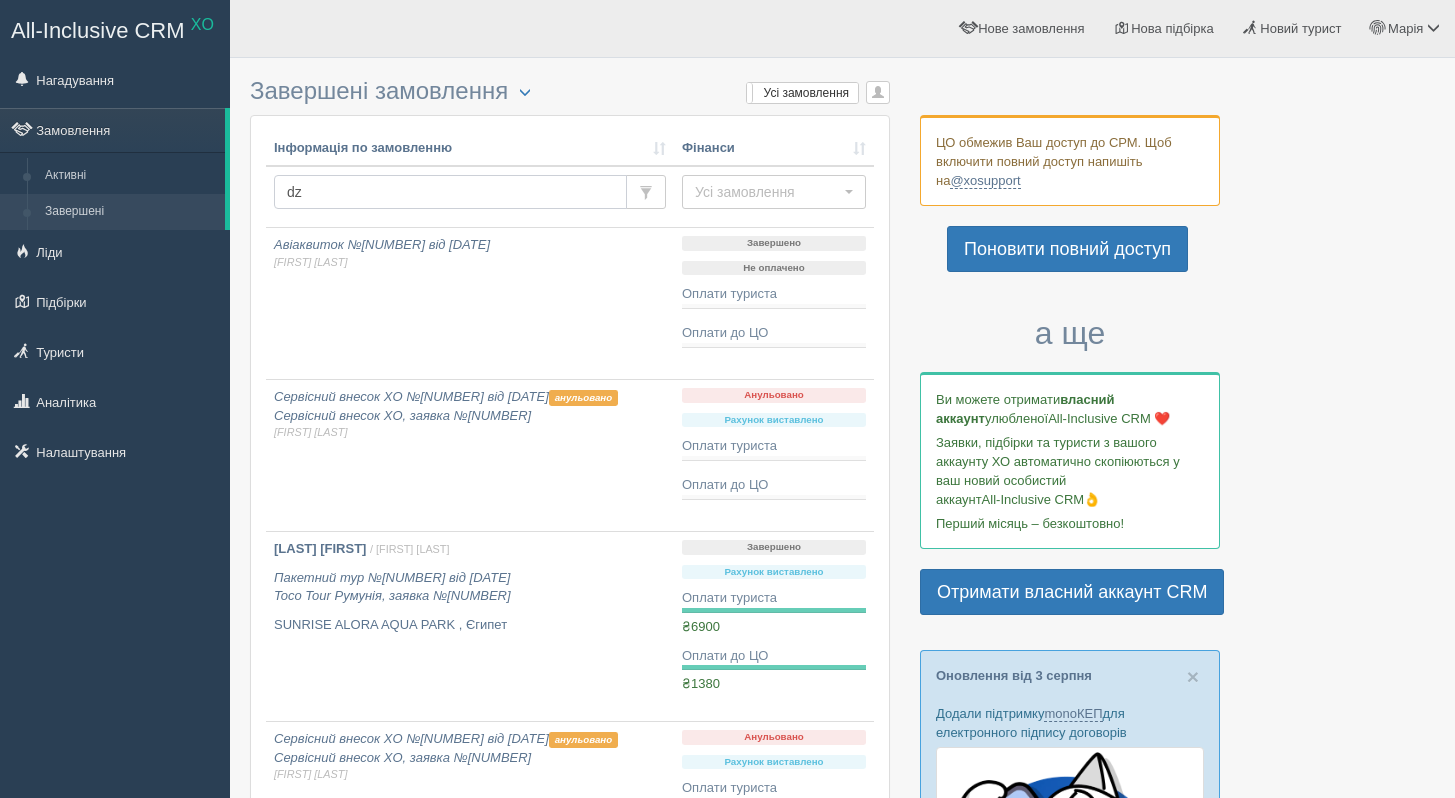 type on "dzhu" 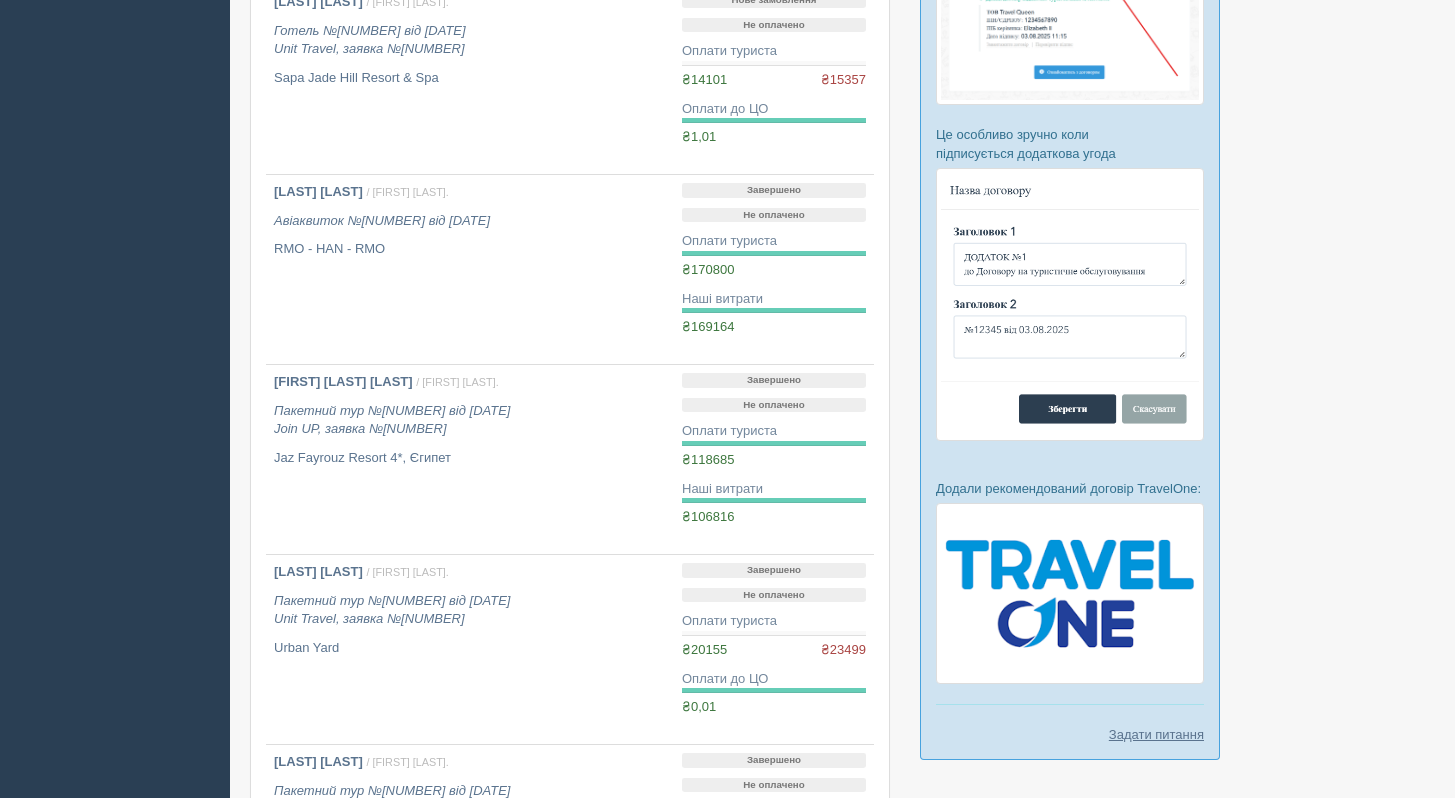 scroll, scrollTop: 1280, scrollLeft: 0, axis: vertical 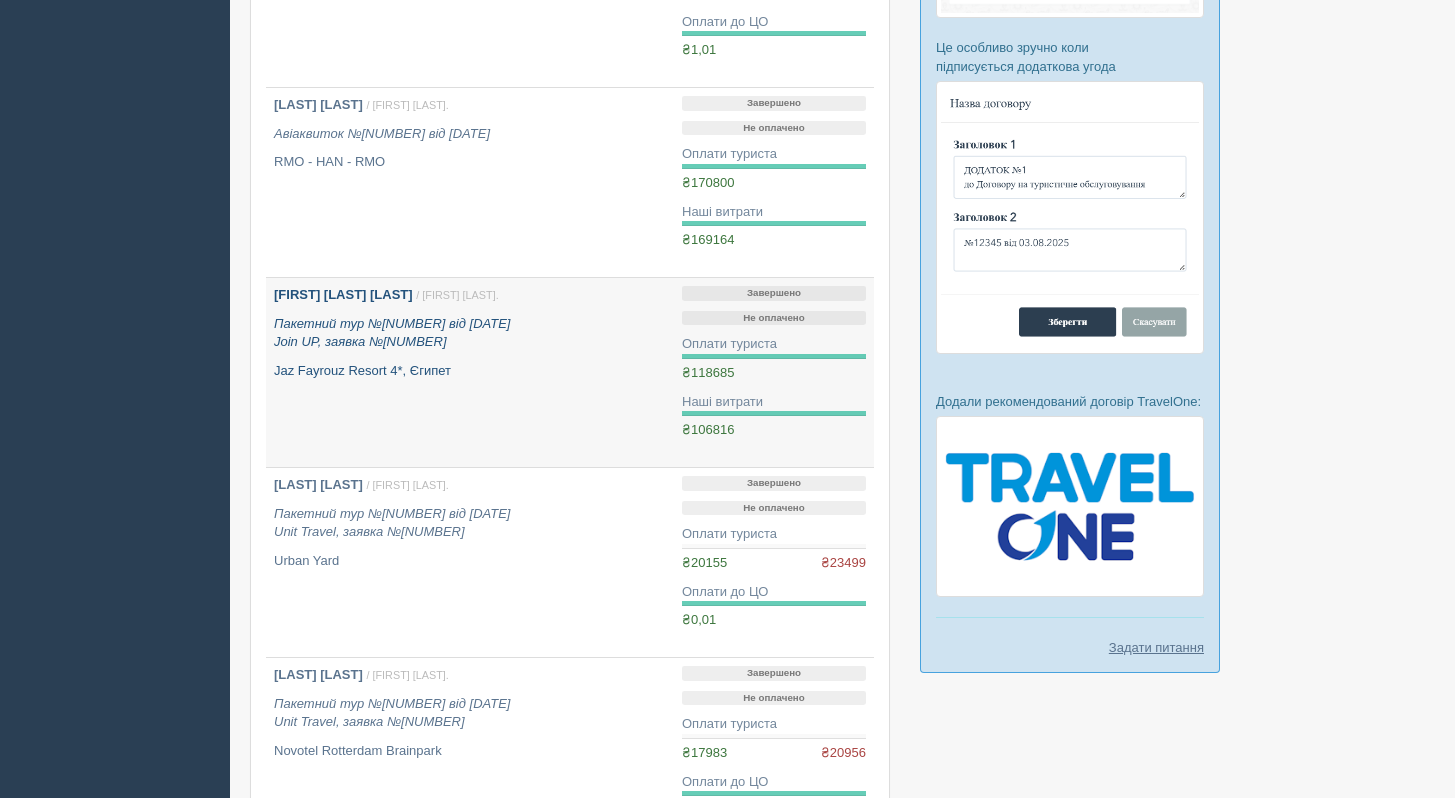 click on "Джуринська Людмила Михайлівна
/ Марія Ж.
Пакетний тур №49642 від 09.07.2024
Join UP, заявка №3334562
Jaz Fayrouz Resort 4*, Єгипет" at bounding box center [470, 333] 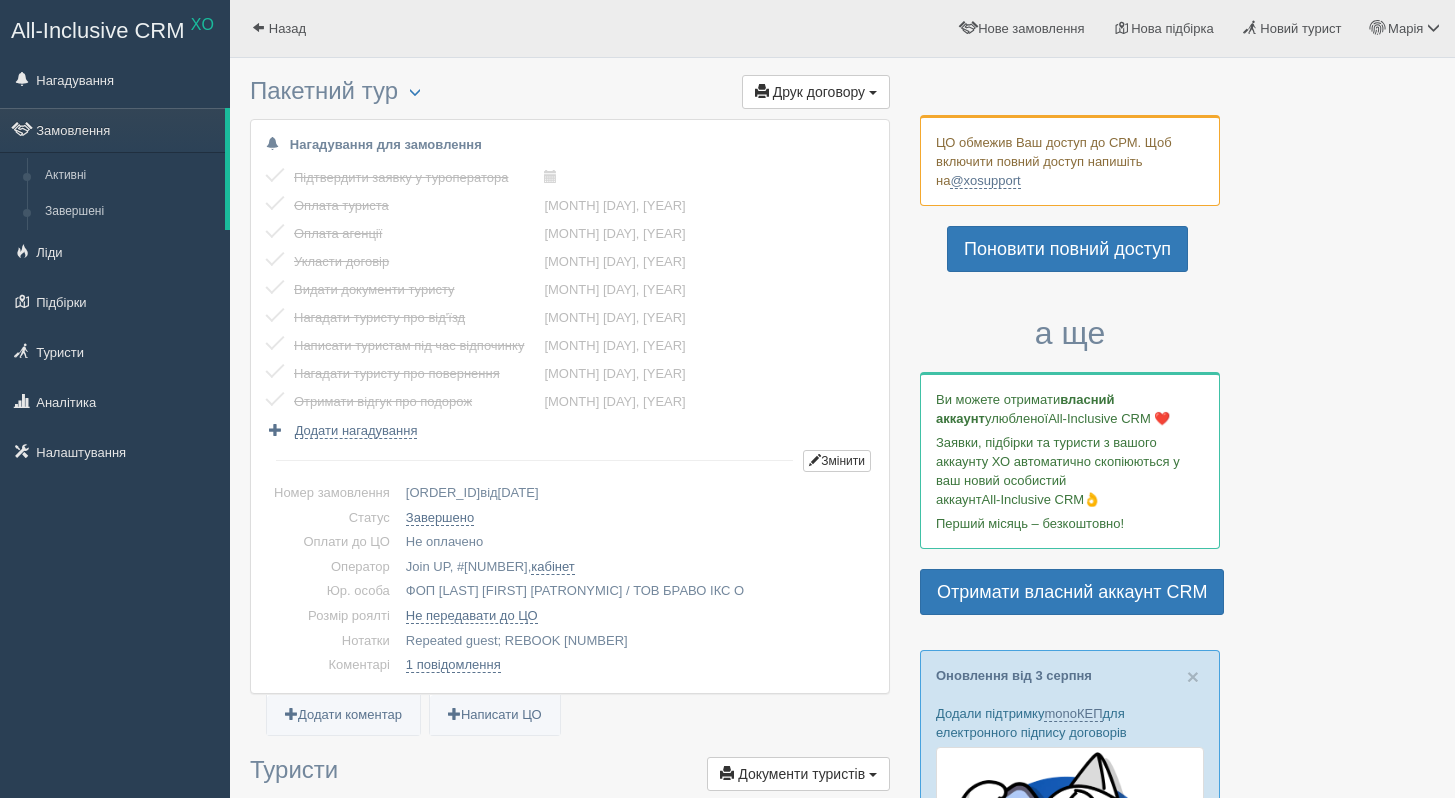 scroll, scrollTop: 0, scrollLeft: 0, axis: both 